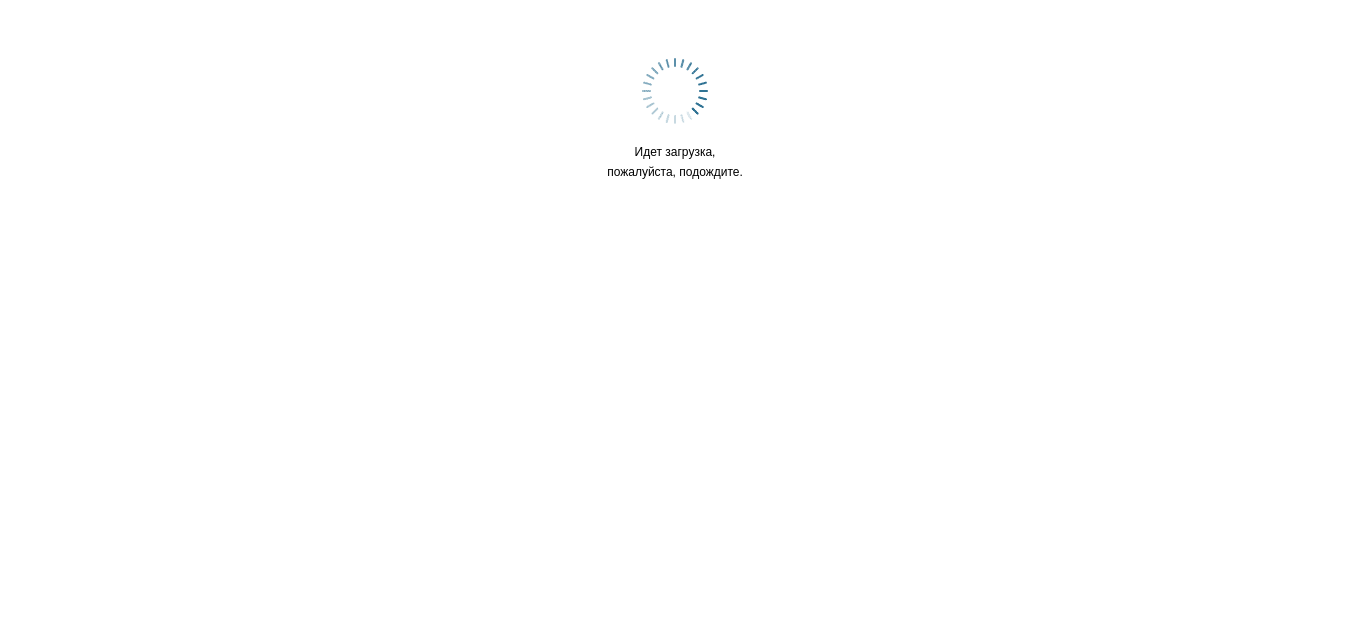 scroll, scrollTop: 0, scrollLeft: 0, axis: both 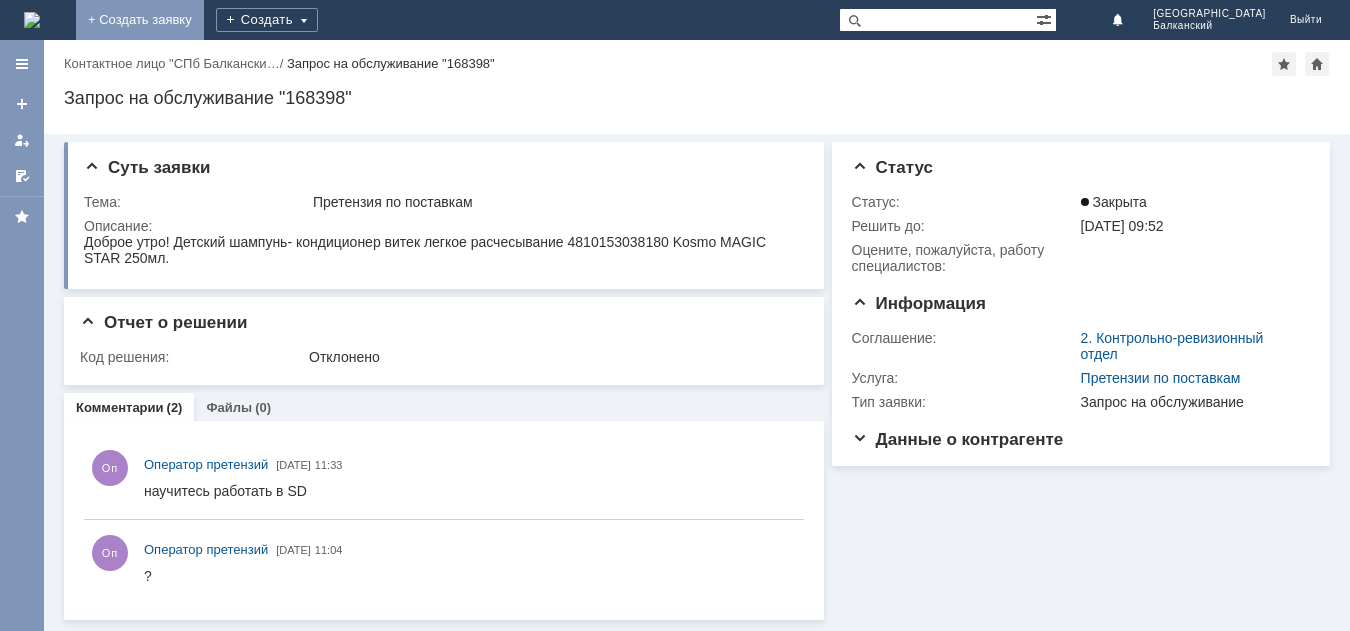 click on "+ Создать заявку" at bounding box center [140, 20] 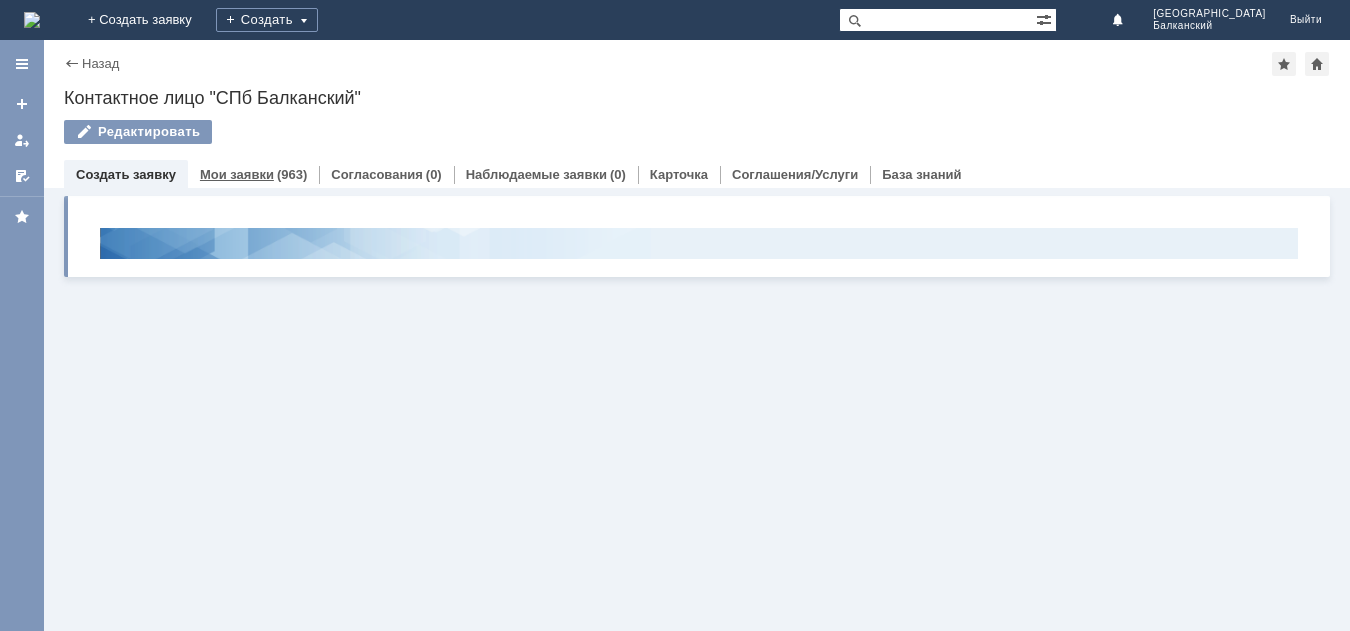 scroll, scrollTop: 0, scrollLeft: 0, axis: both 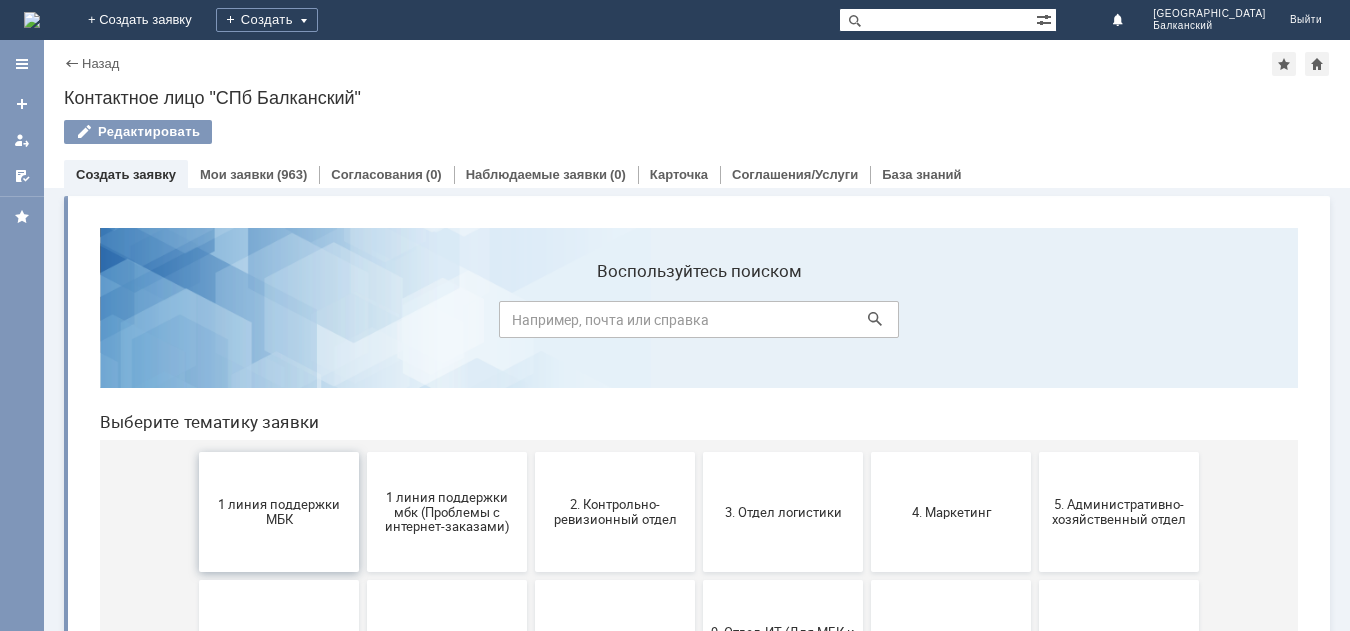 click on "1 линия поддержки МБК" at bounding box center (279, 512) 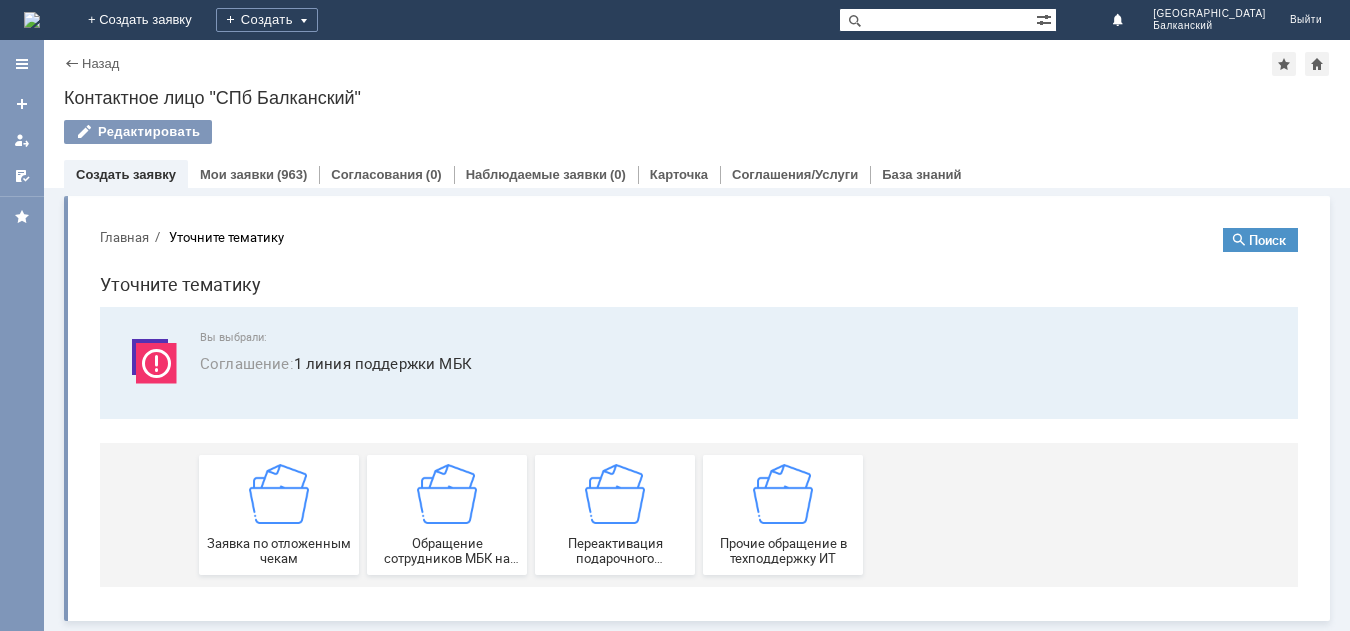 click on "Заявка по отложенным чекам" at bounding box center [279, 551] 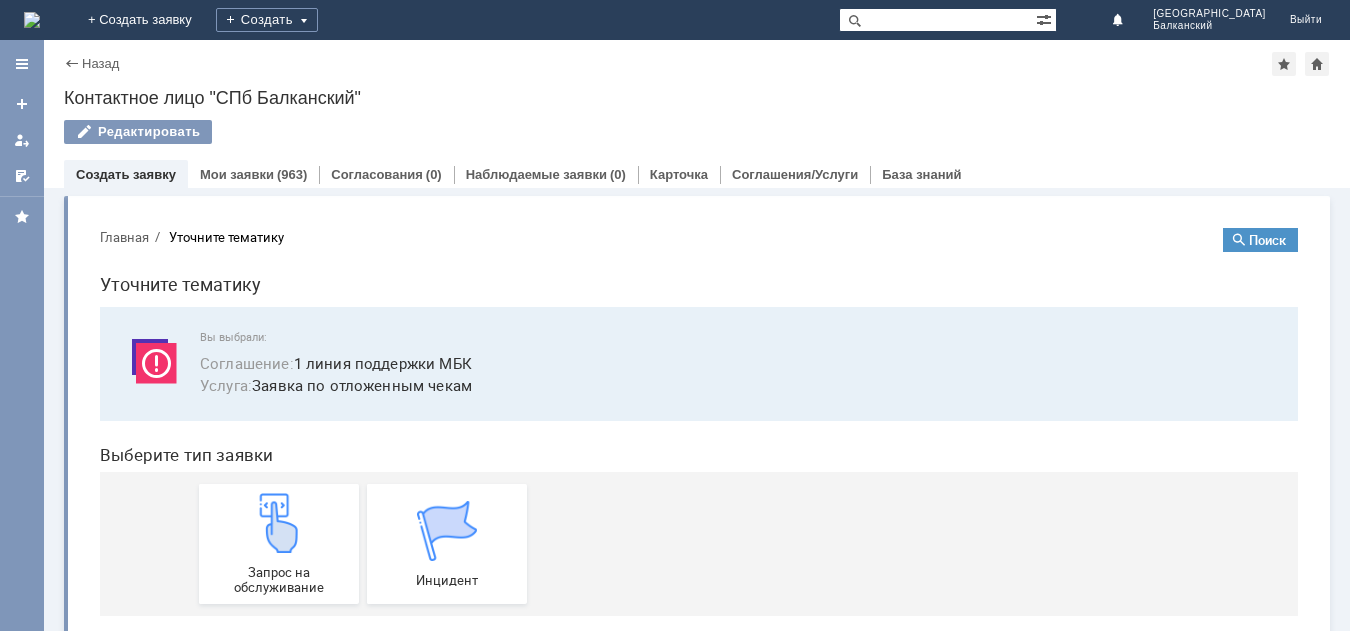 click at bounding box center (279, 523) 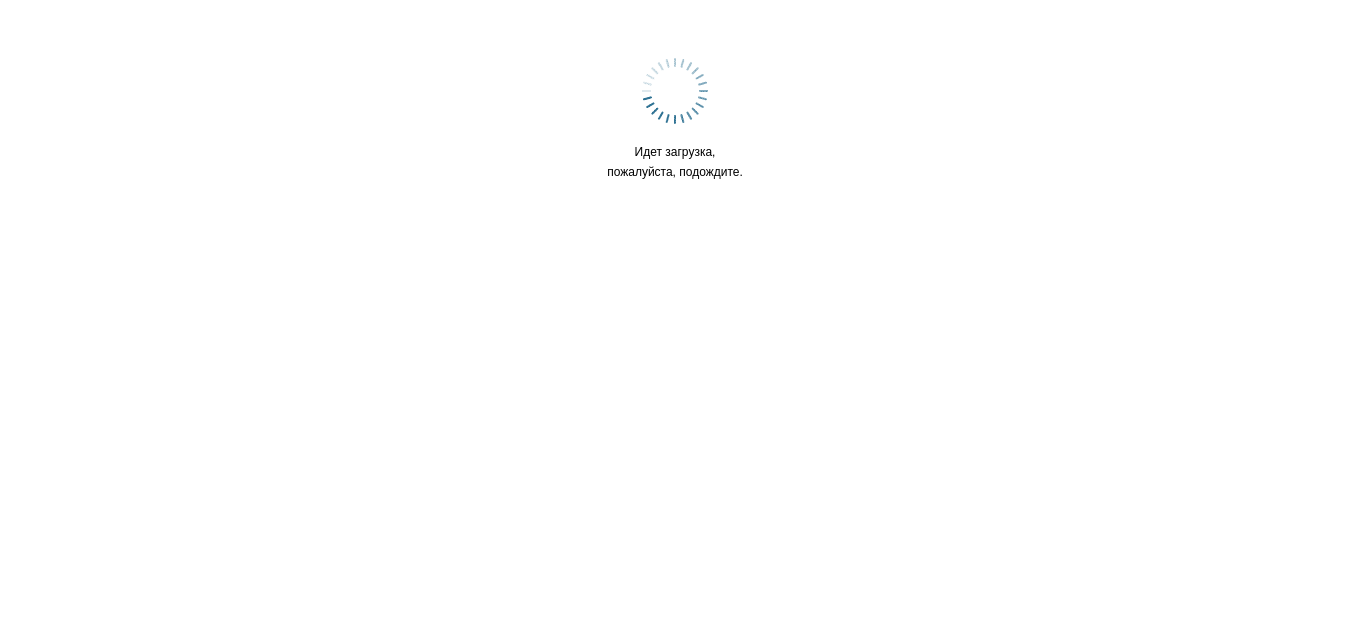 scroll, scrollTop: 0, scrollLeft: 0, axis: both 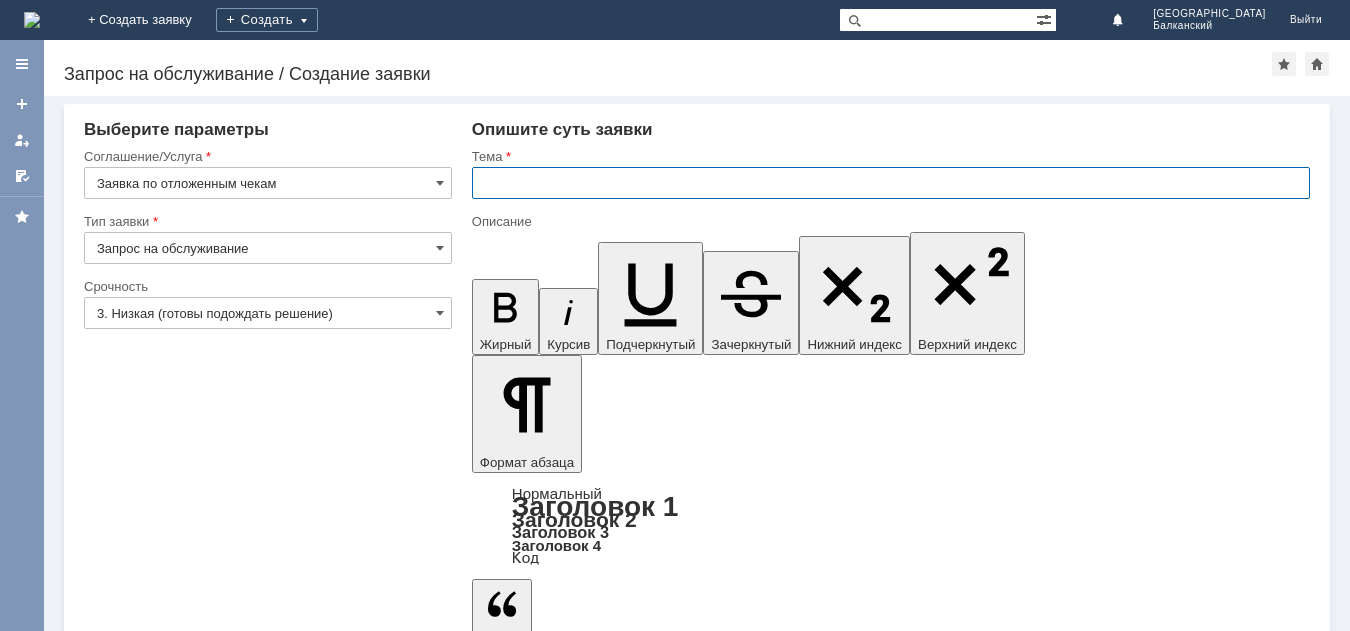 click at bounding box center [891, 183] 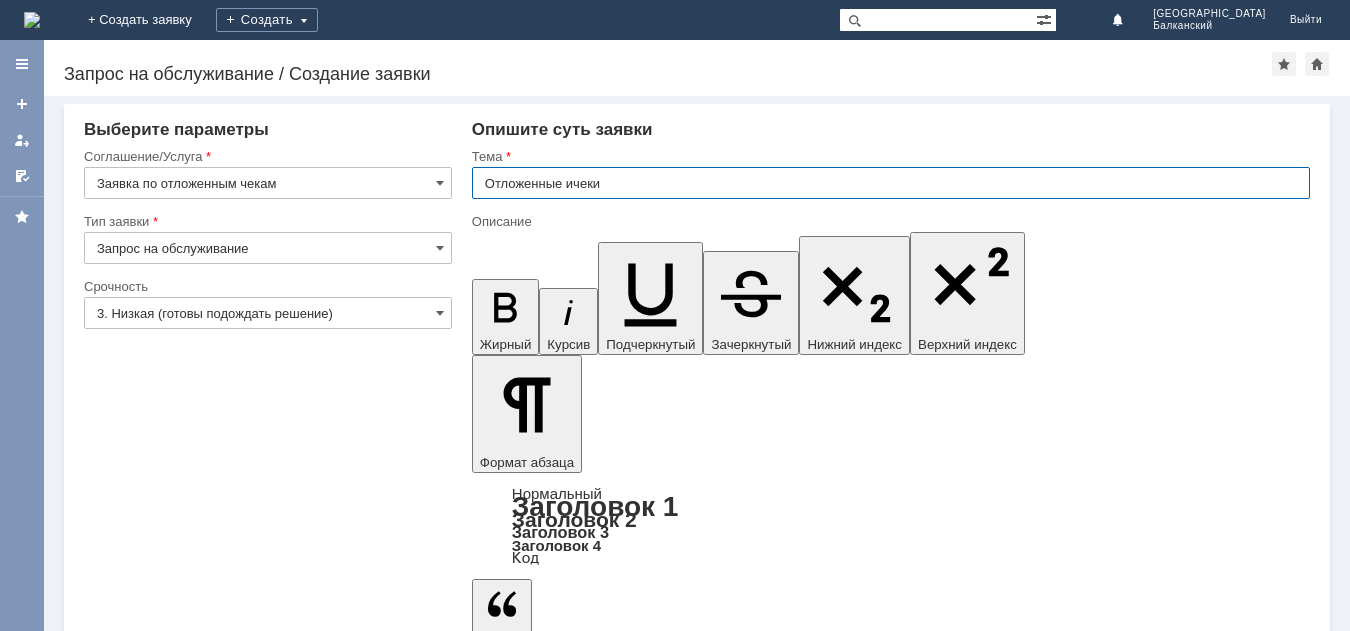 type on "Отложенные ичеки" 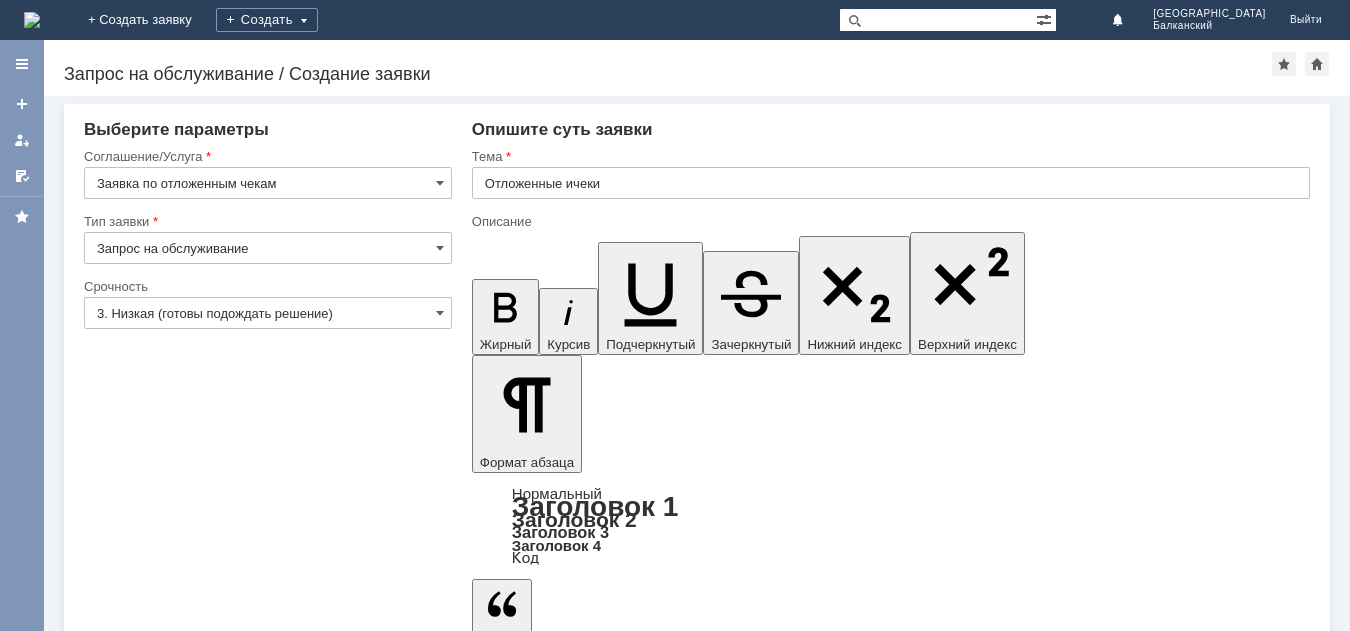type 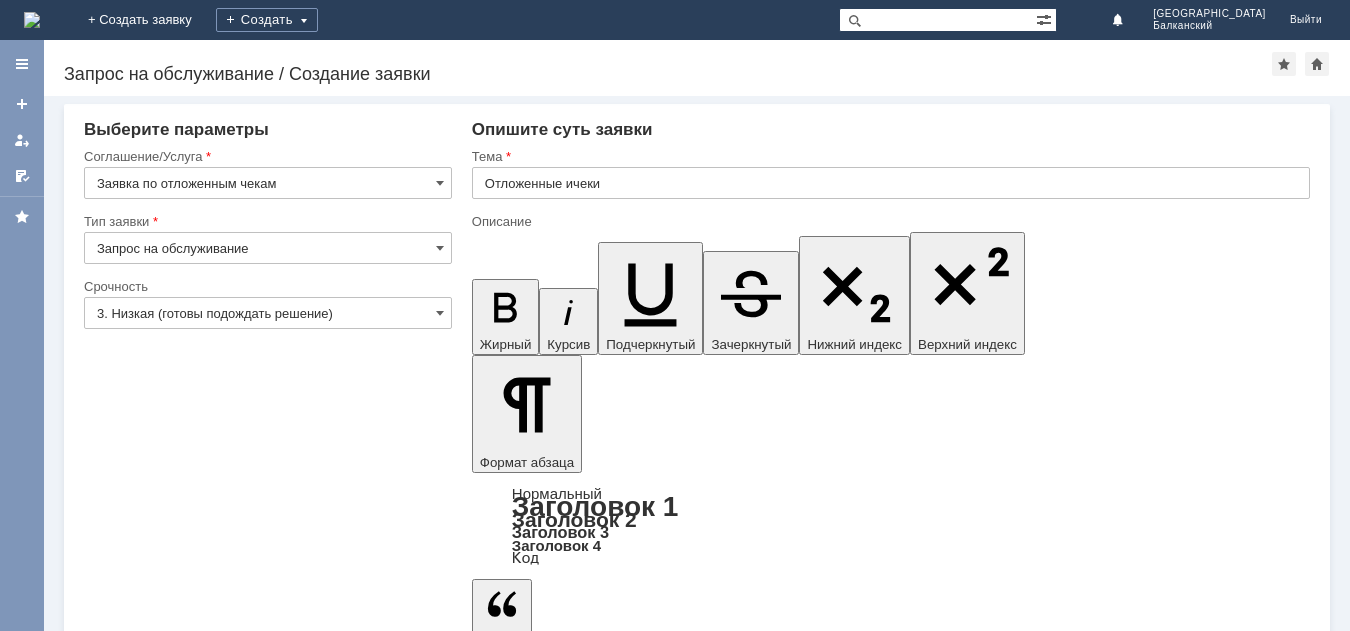 click on "Добавить файл" at bounding box center [548, 5582] 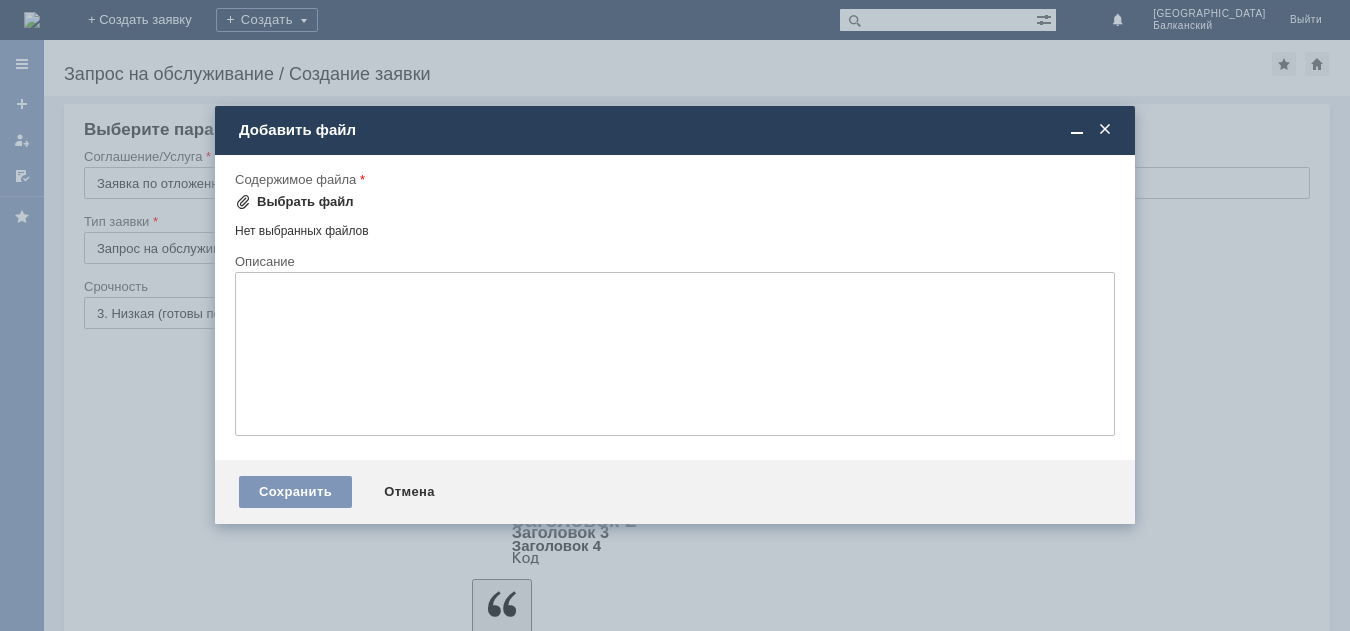 click on "Выбрать файл" at bounding box center [305, 202] 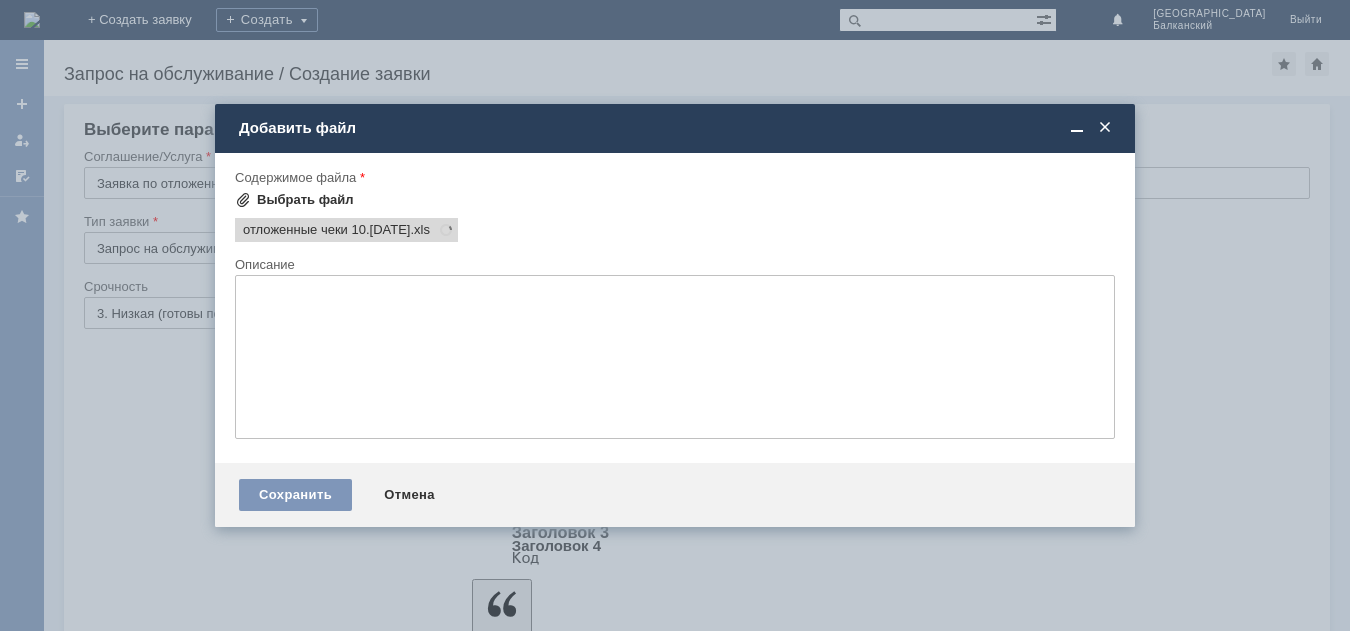 scroll, scrollTop: 0, scrollLeft: 0, axis: both 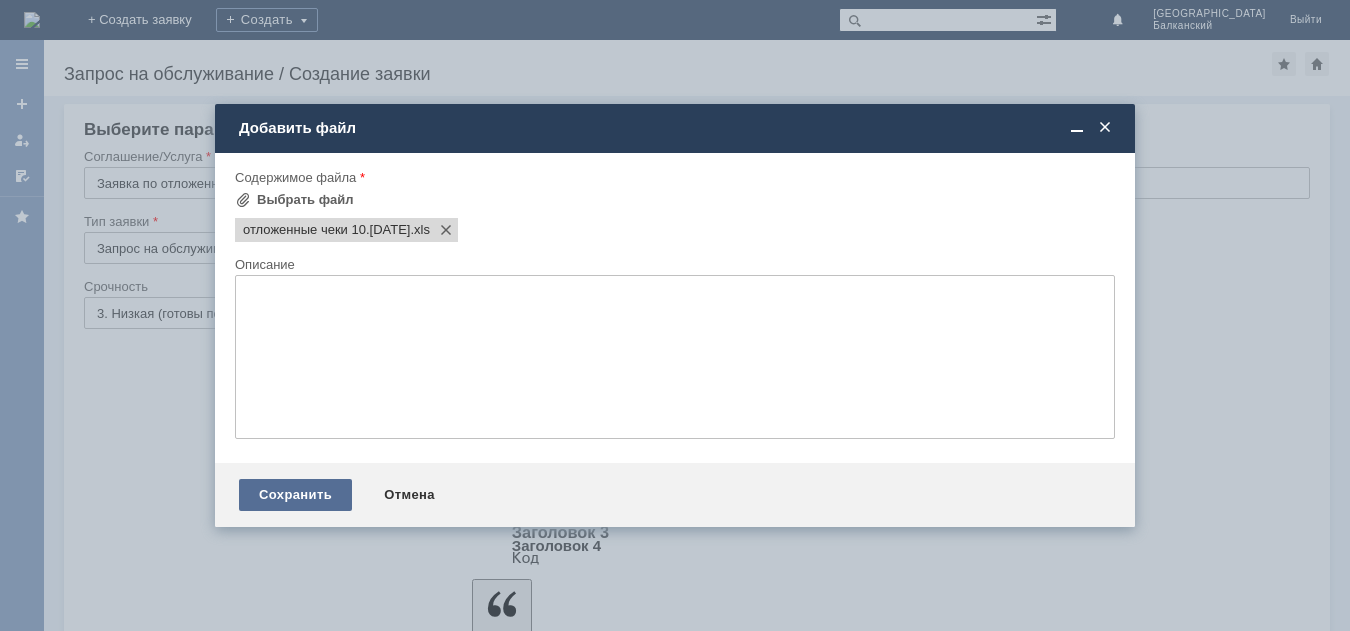 click on "Сохранить" at bounding box center [295, 495] 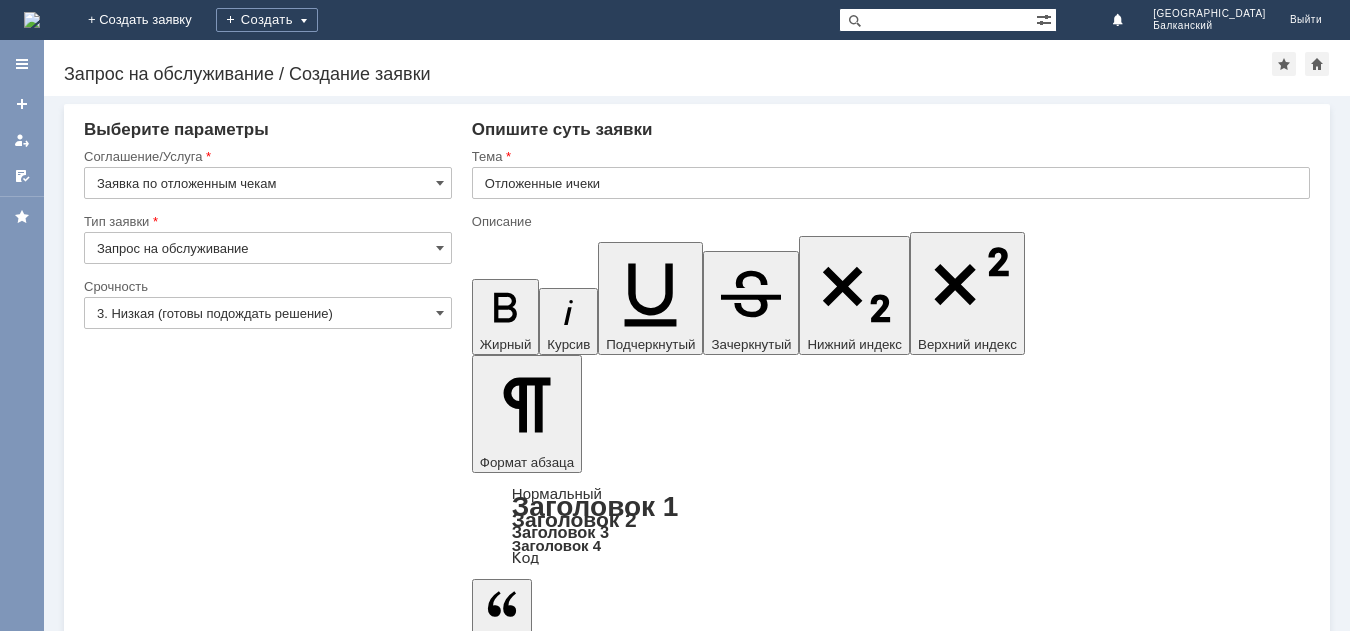 click on "Сохранить" at bounding box center (144, 5712) 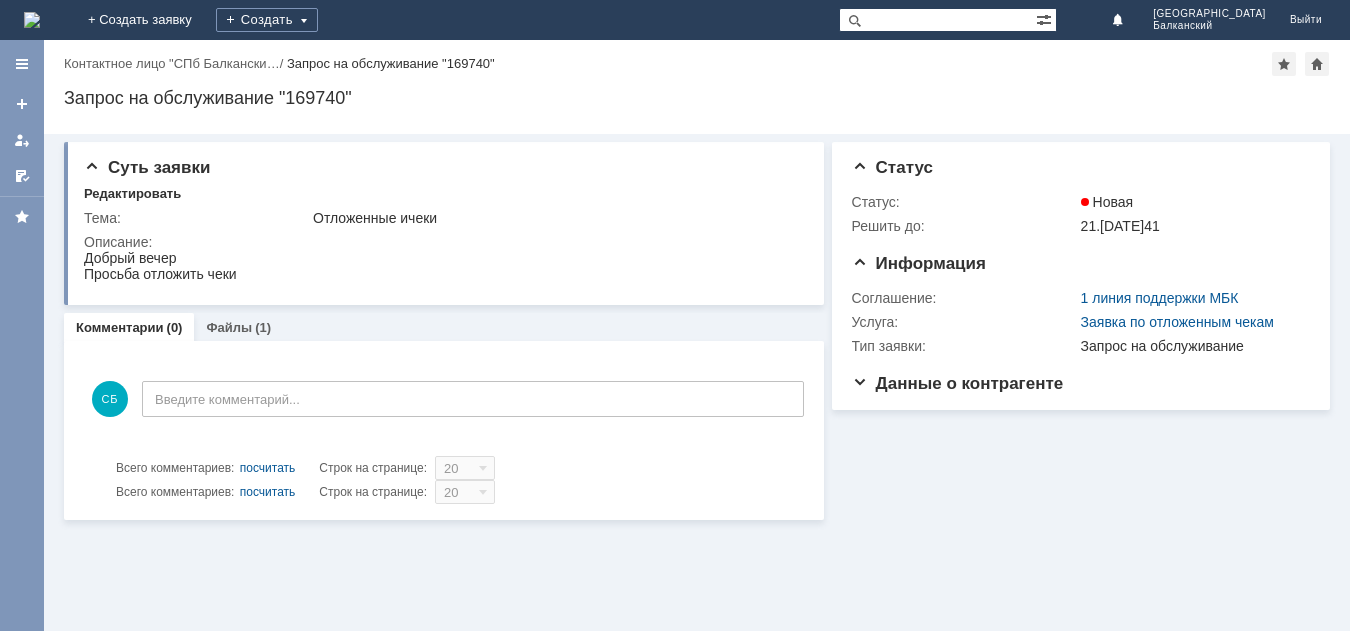 scroll, scrollTop: 0, scrollLeft: 0, axis: both 